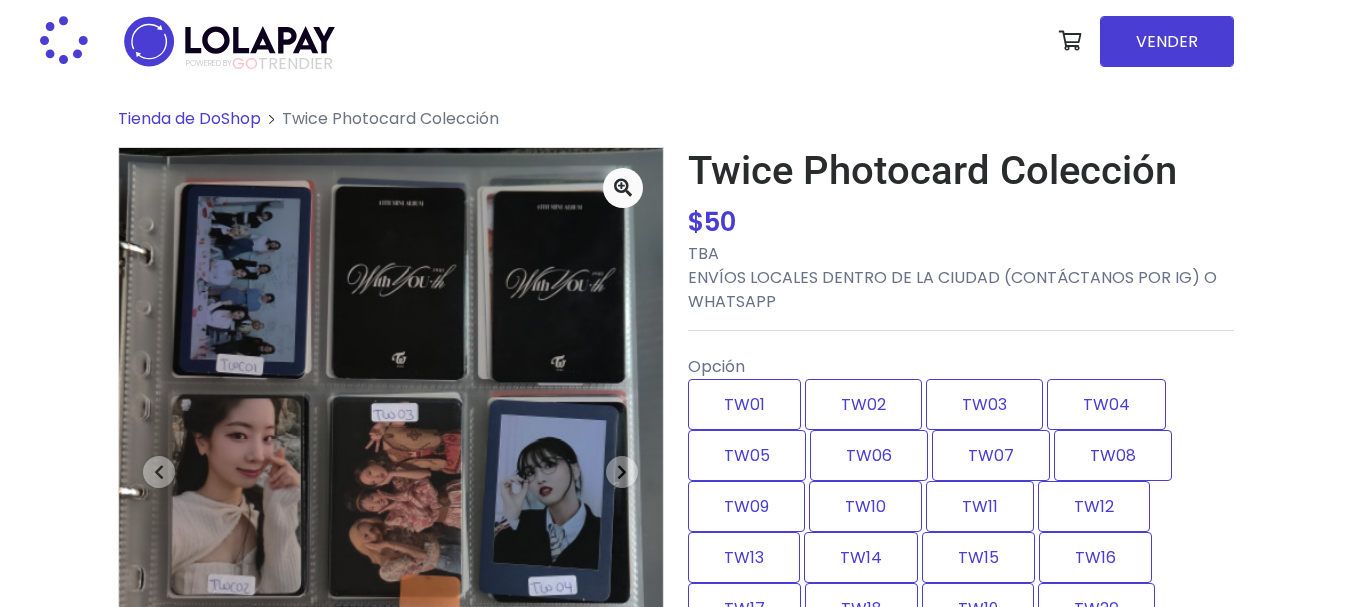 scroll, scrollTop: 0, scrollLeft: 0, axis: both 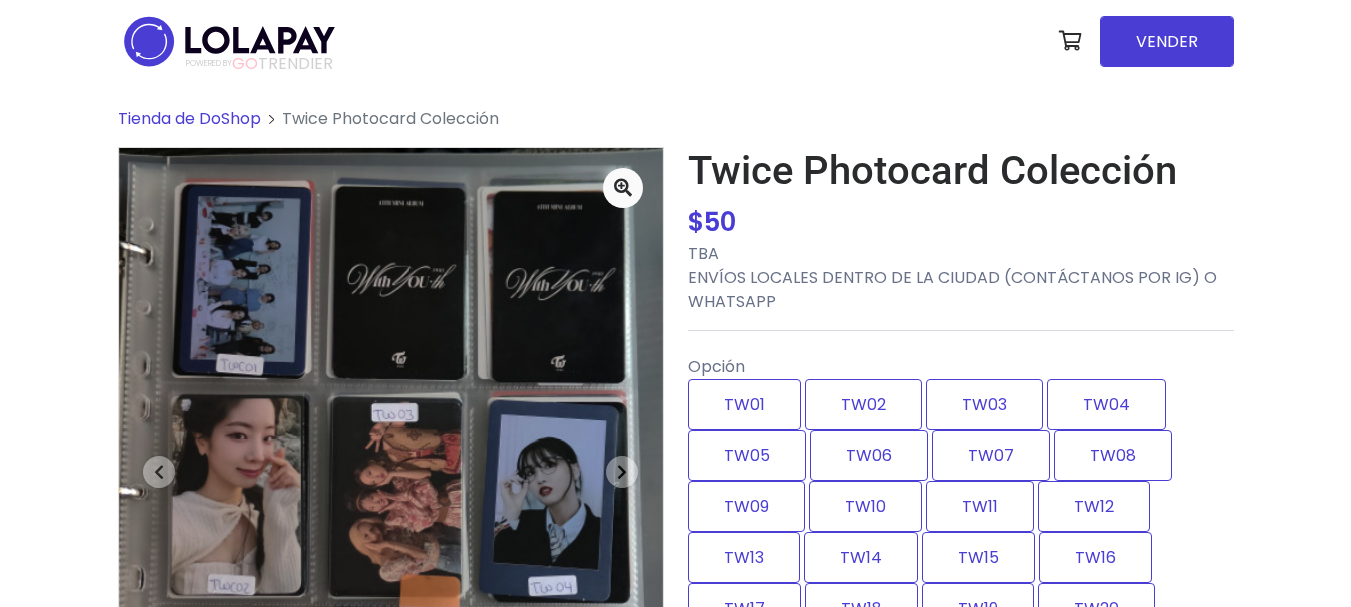 click on "POWERED BY  GO TRENDIER" at bounding box center (259, 64) 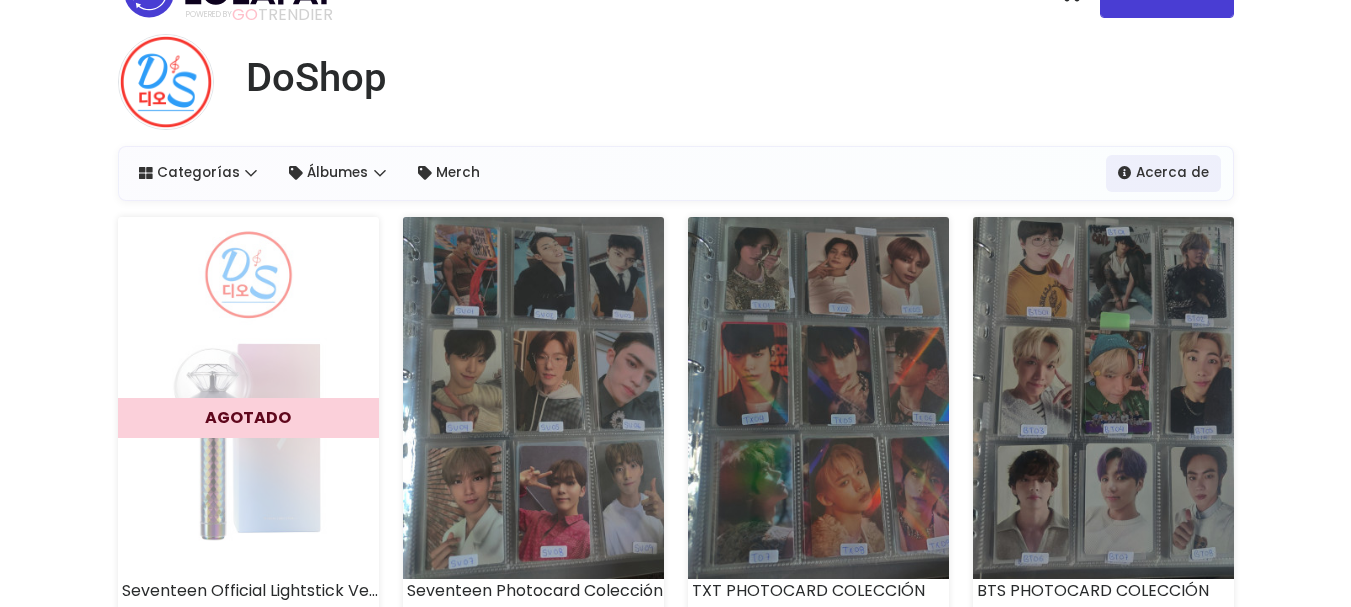 scroll, scrollTop: 0, scrollLeft: 0, axis: both 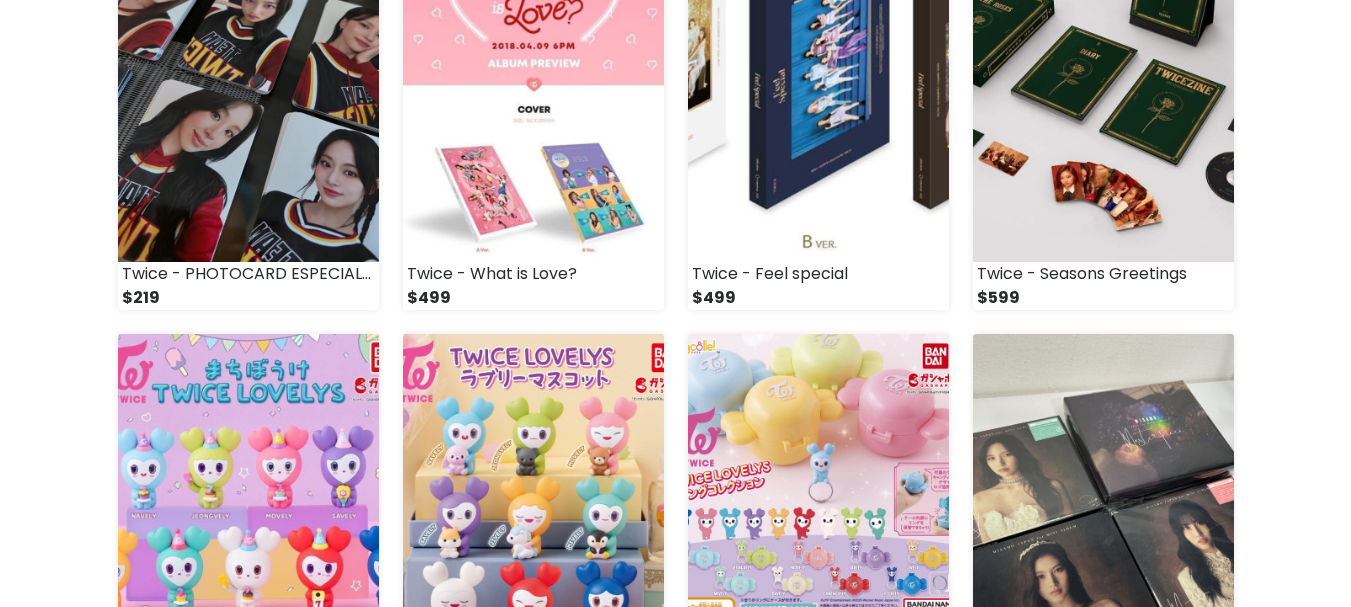 click at bounding box center [533, 515] 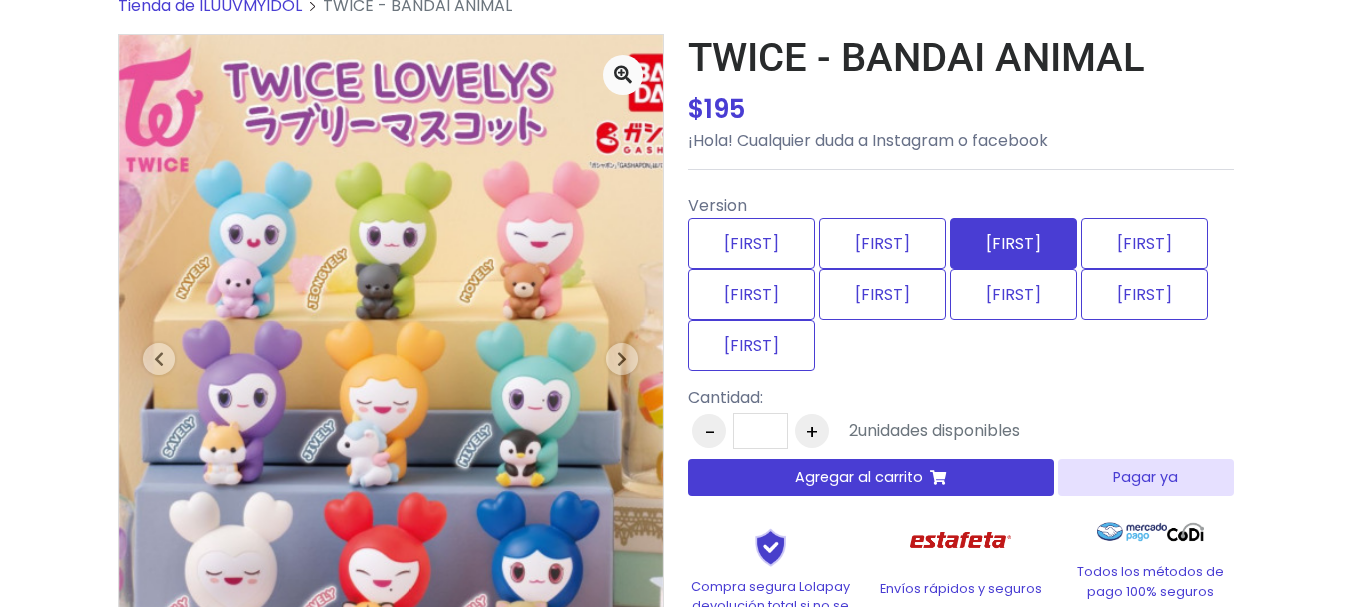 scroll, scrollTop: 100, scrollLeft: 0, axis: vertical 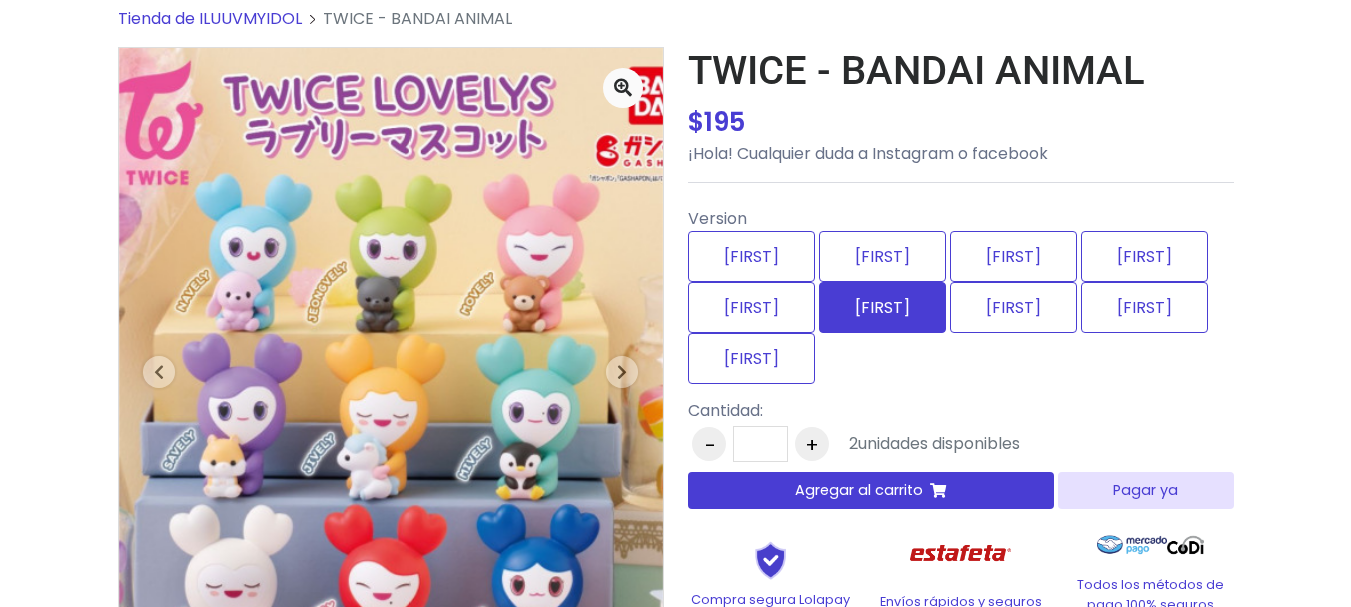 click on "[FIRST]" at bounding box center [882, 307] 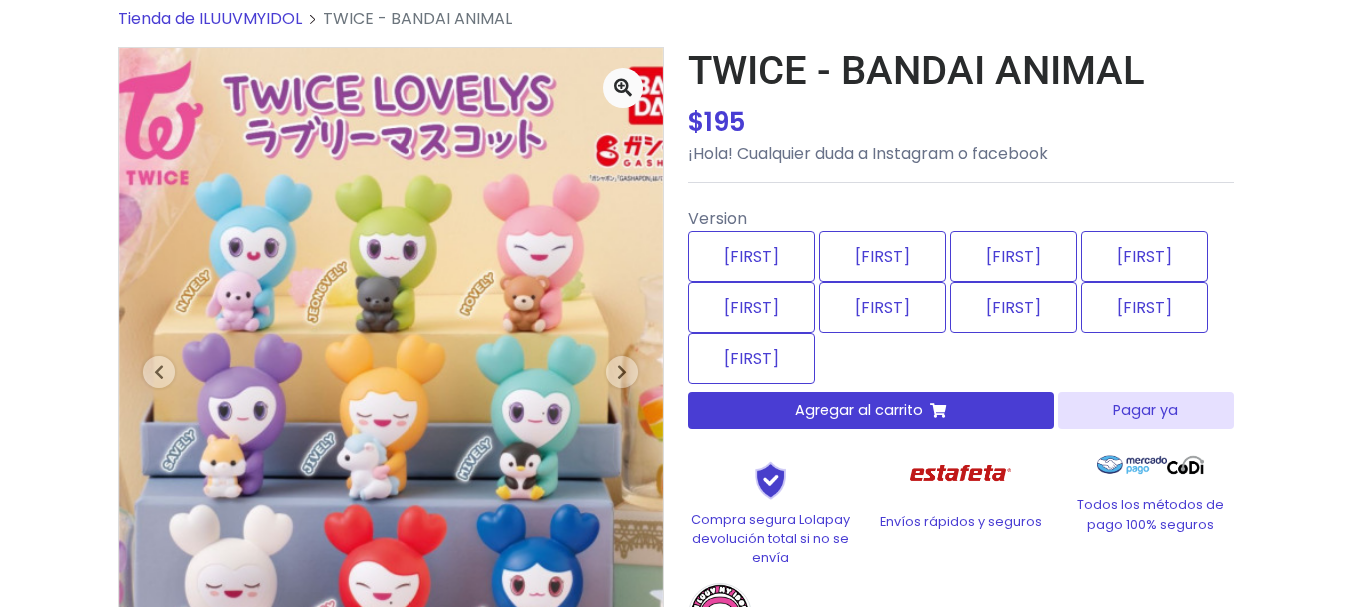 click on "Pagar ya" at bounding box center [1145, 410] 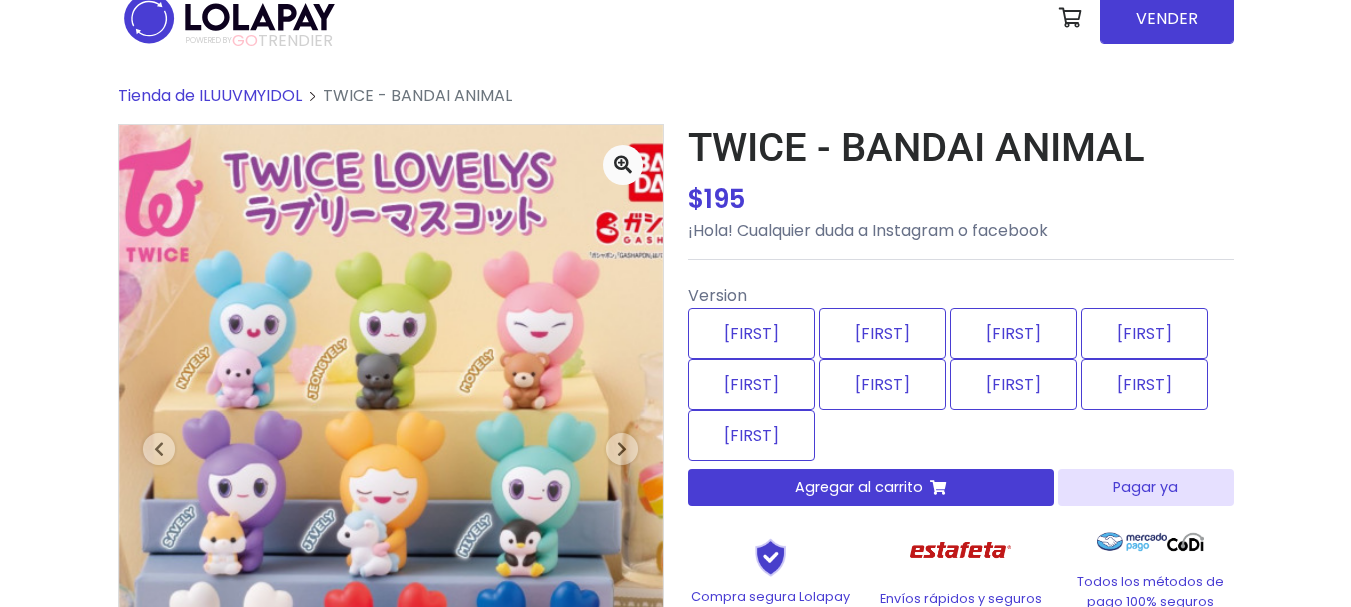 scroll, scrollTop: 11, scrollLeft: 0, axis: vertical 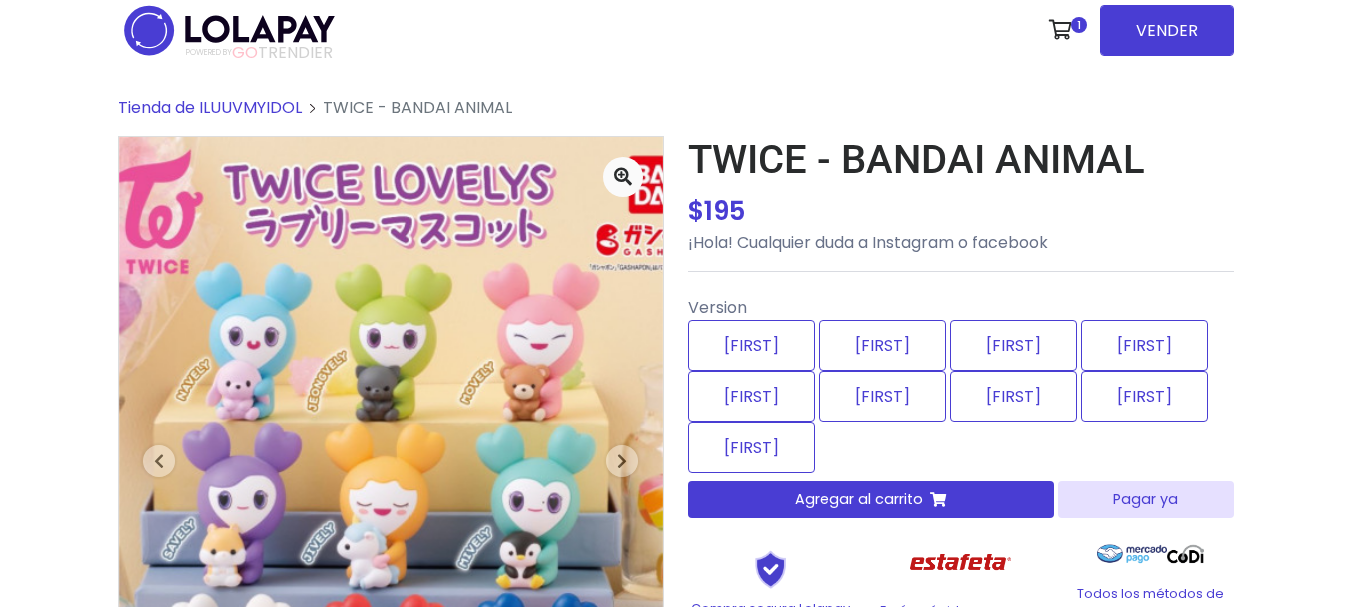click at bounding box center (229, 30) 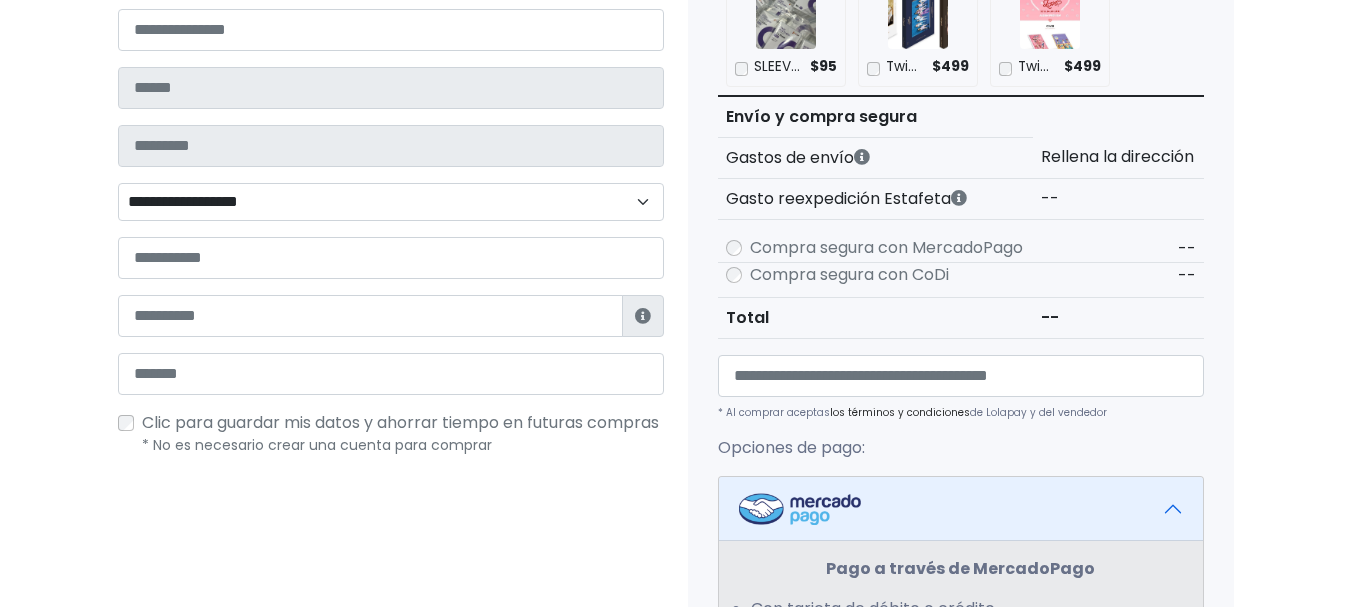 scroll, scrollTop: 200, scrollLeft: 0, axis: vertical 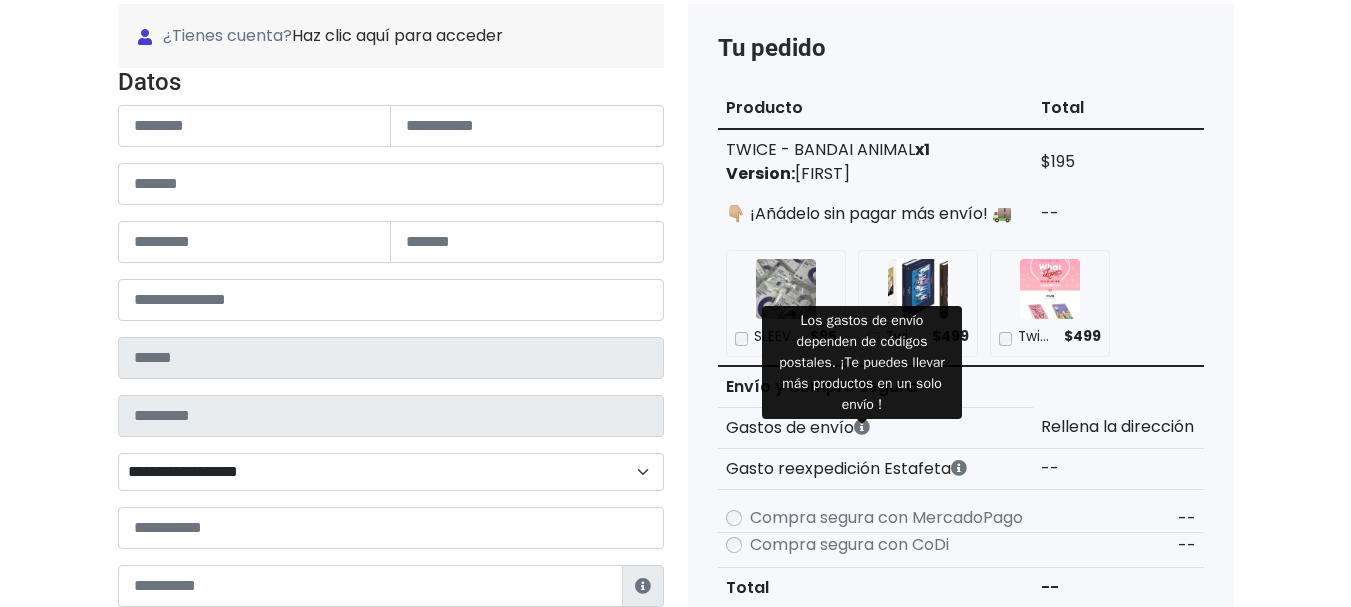 click at bounding box center [862, 427] 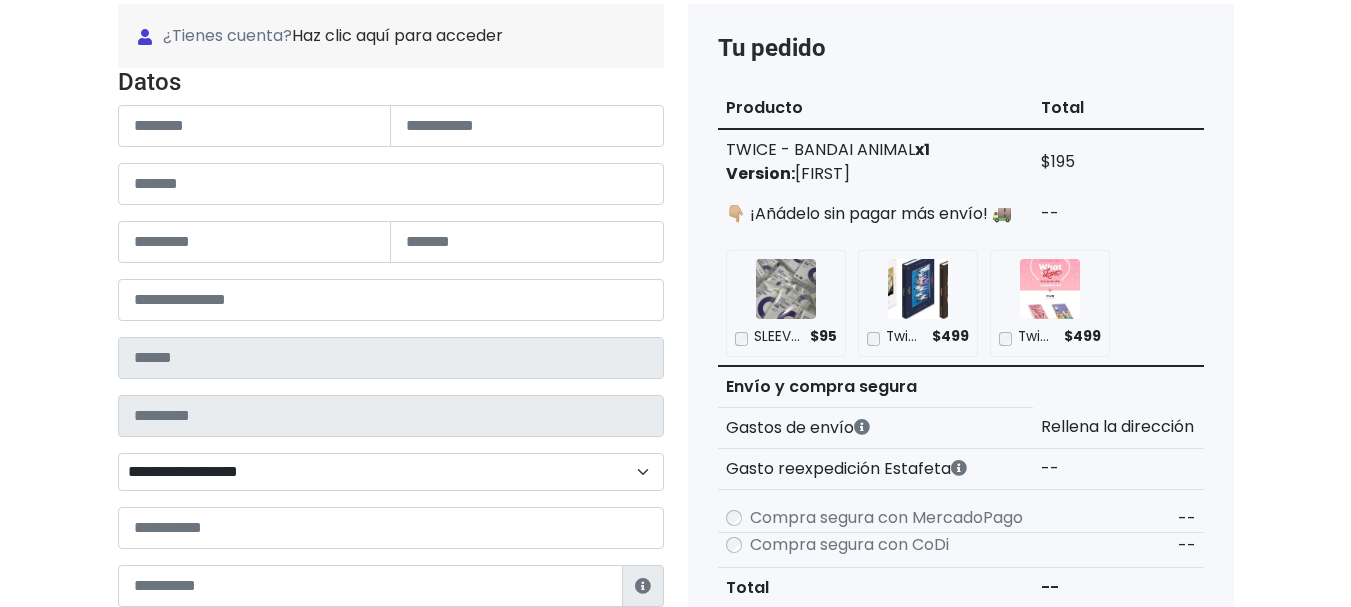 click on "Datos" at bounding box center [391, 82] 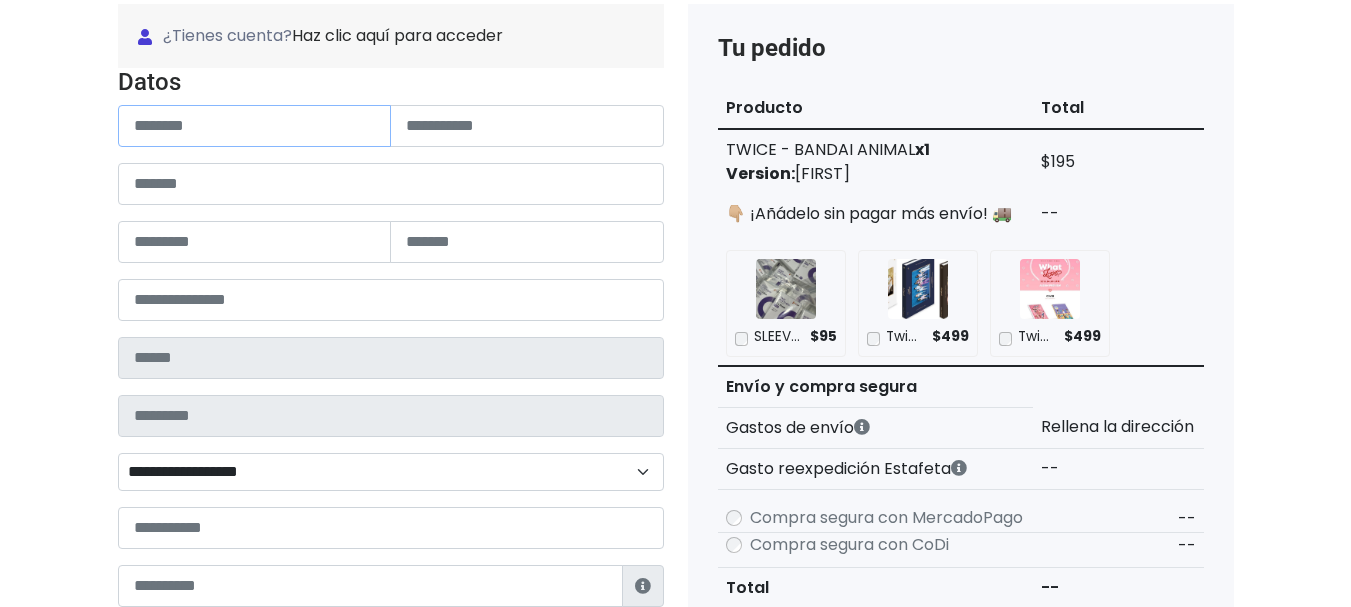 click at bounding box center [255, 126] 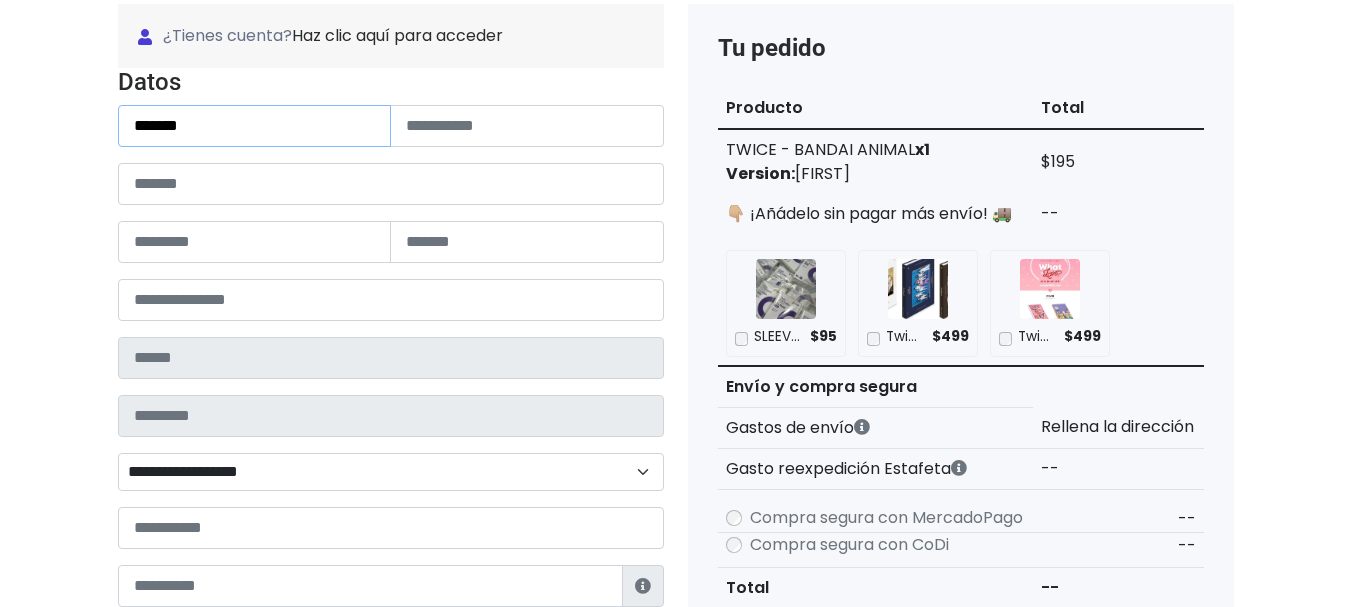 type on "******" 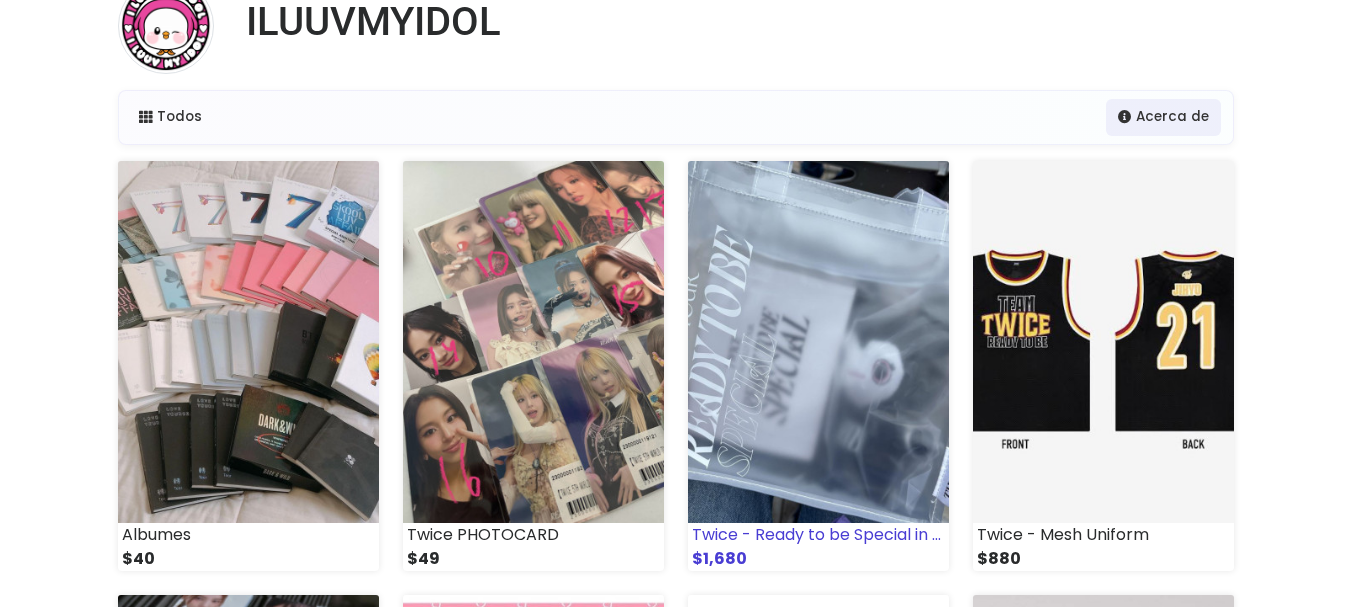 scroll, scrollTop: 200, scrollLeft: 0, axis: vertical 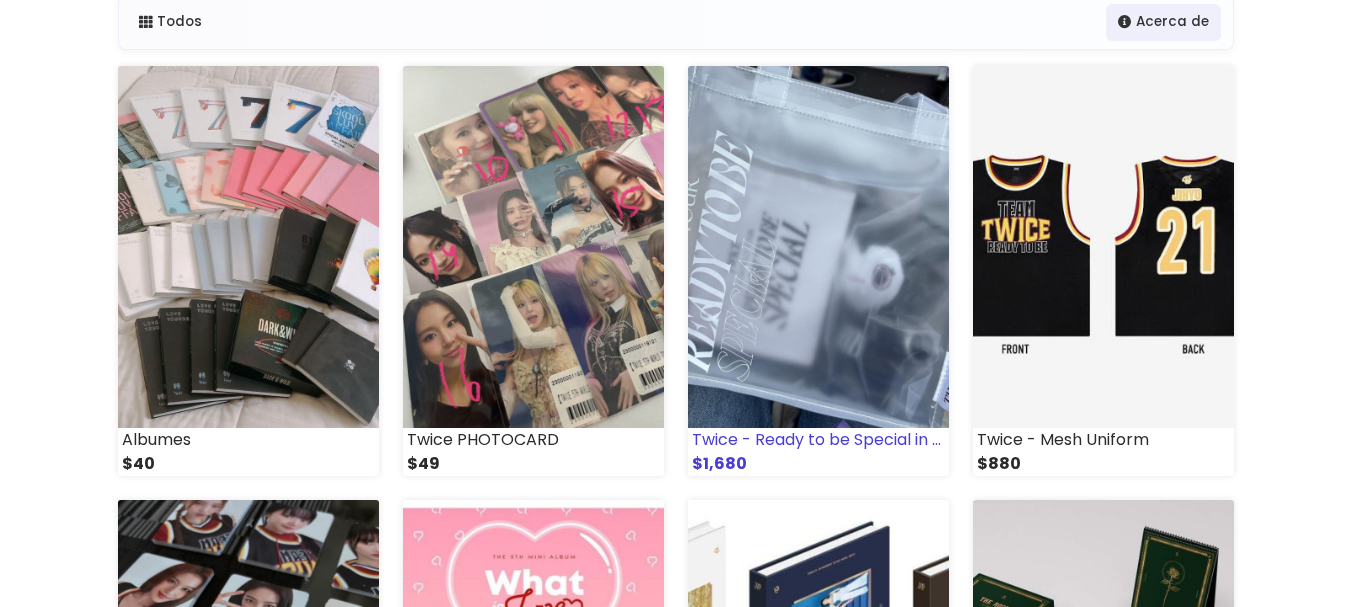 click at bounding box center (818, 247) 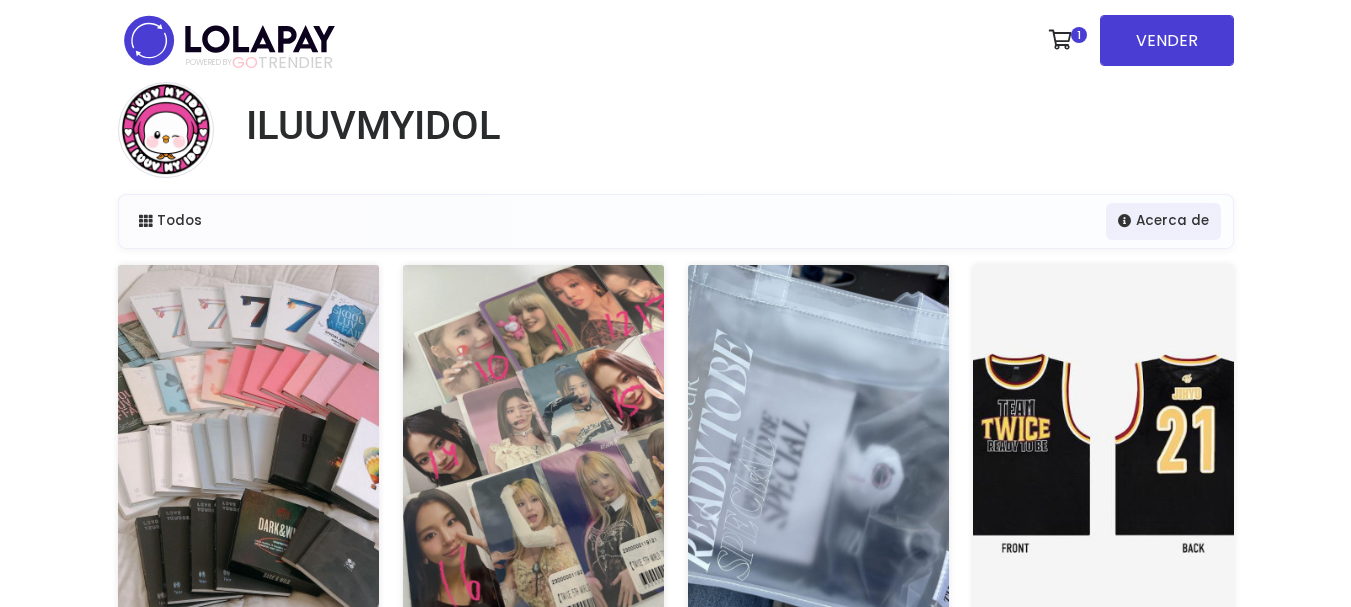 scroll, scrollTop: 0, scrollLeft: 0, axis: both 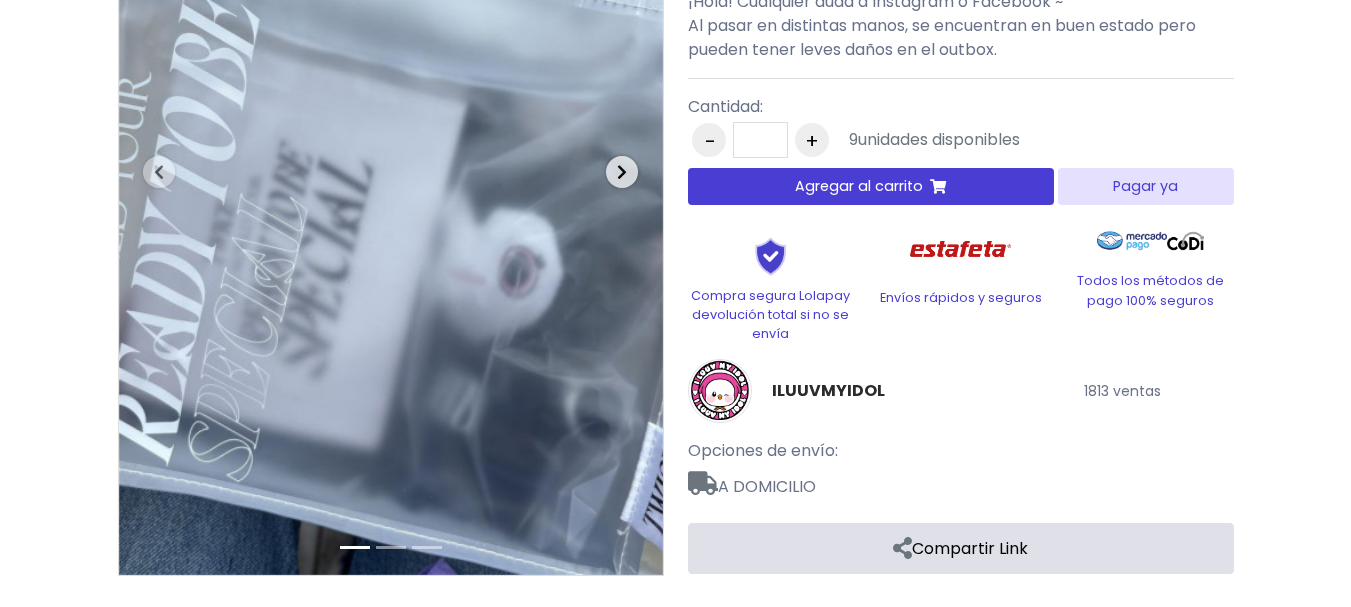 click at bounding box center [622, 172] 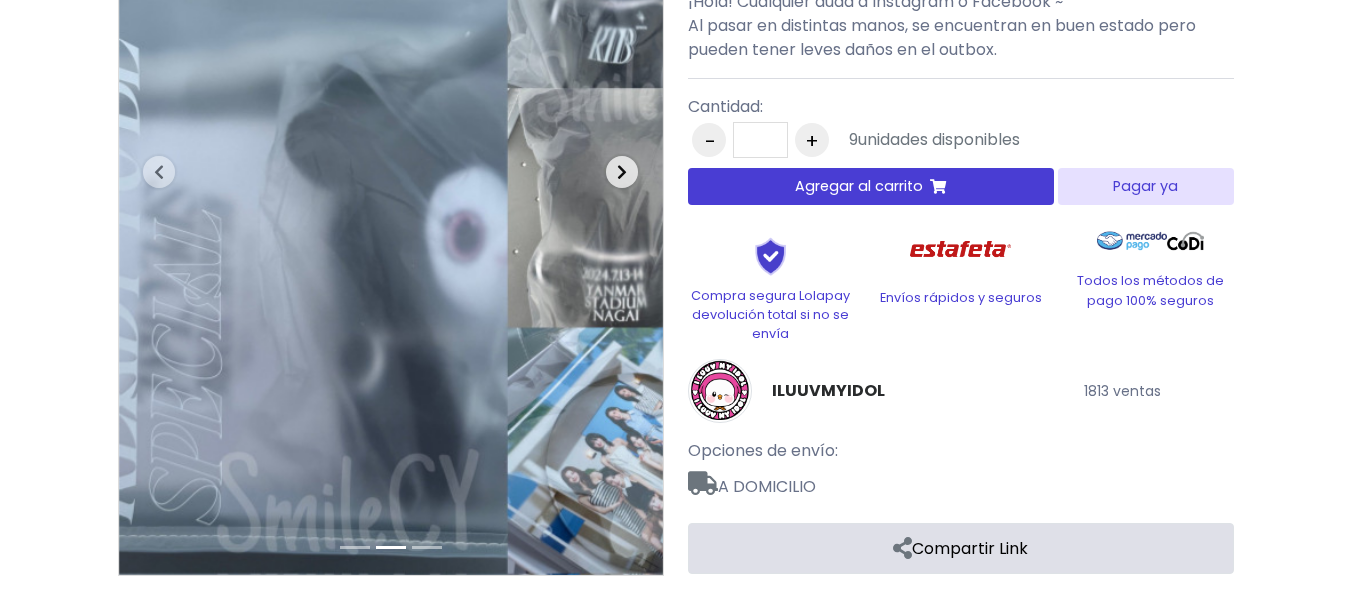 click at bounding box center [622, 172] 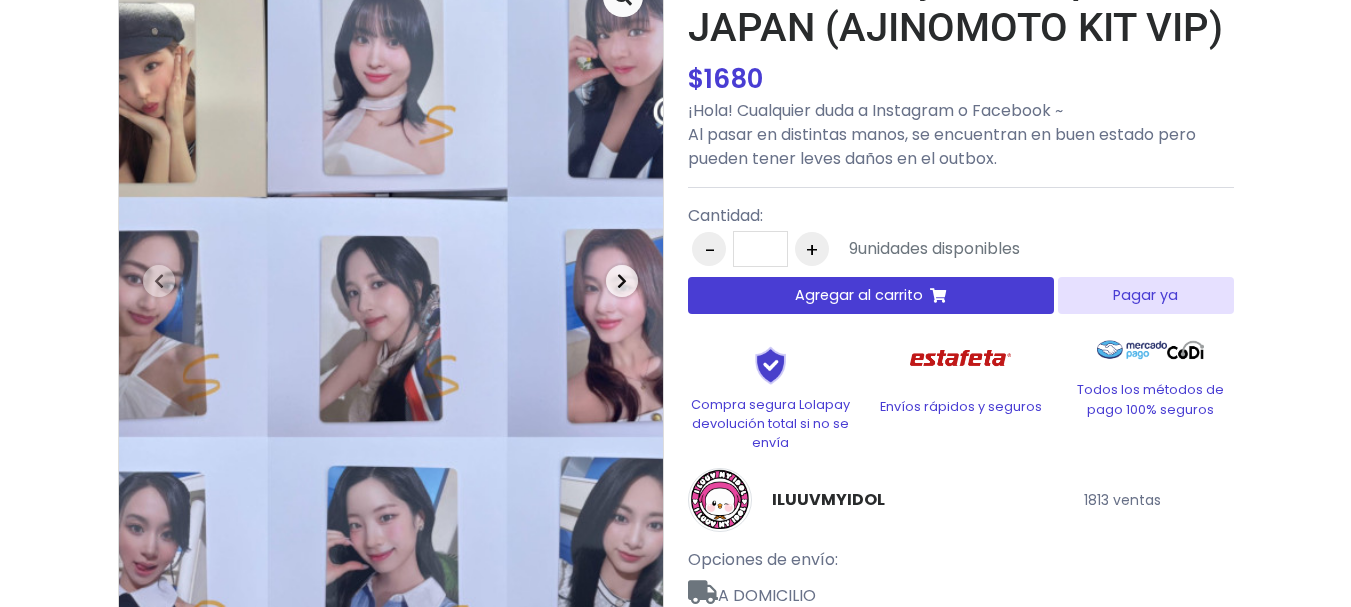 scroll, scrollTop: 0, scrollLeft: 0, axis: both 